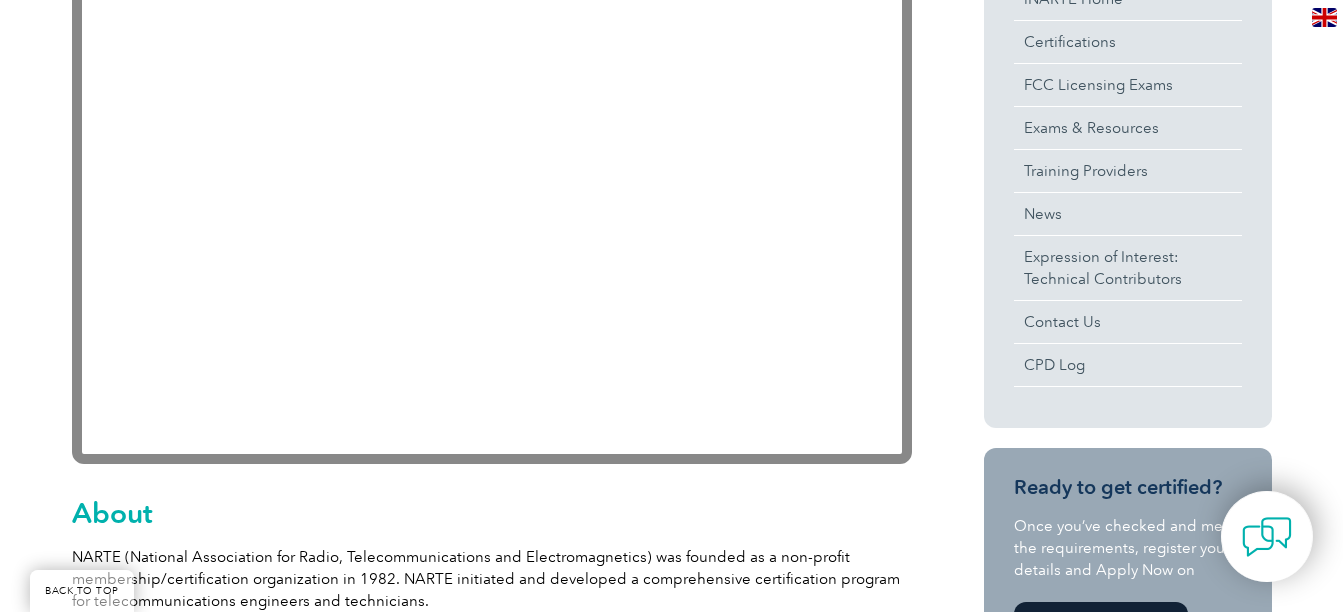 scroll, scrollTop: 1000, scrollLeft: 0, axis: vertical 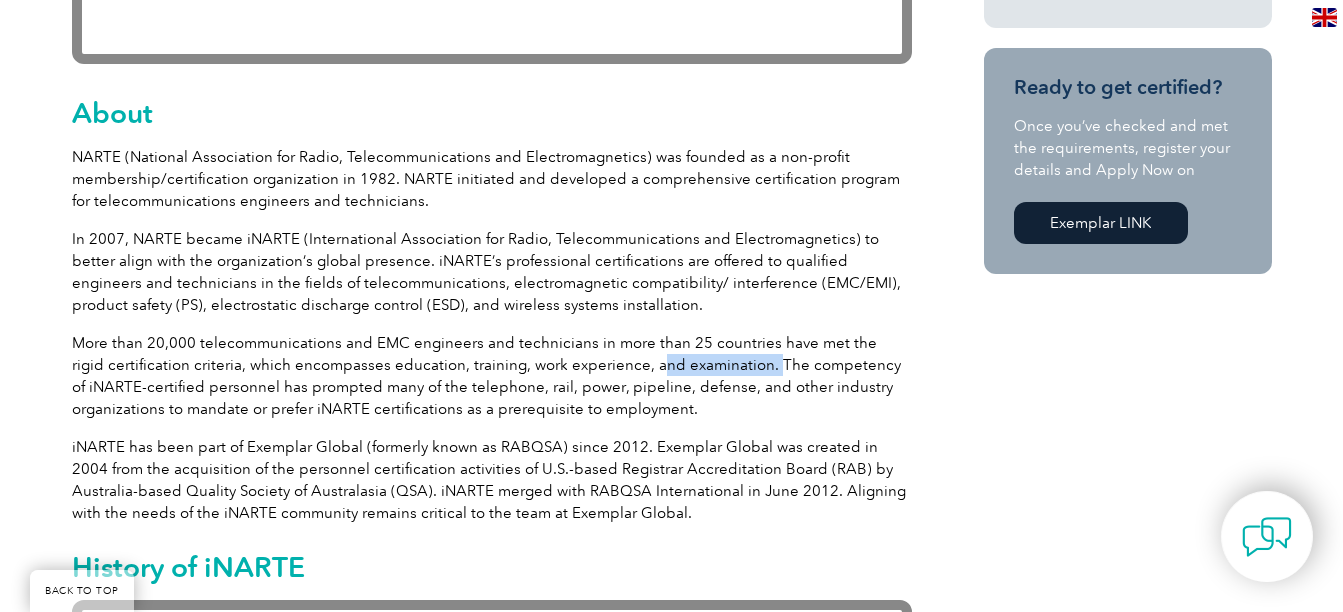 drag, startPoint x: 615, startPoint y: 361, endPoint x: 729, endPoint y: 365, distance: 114.07015 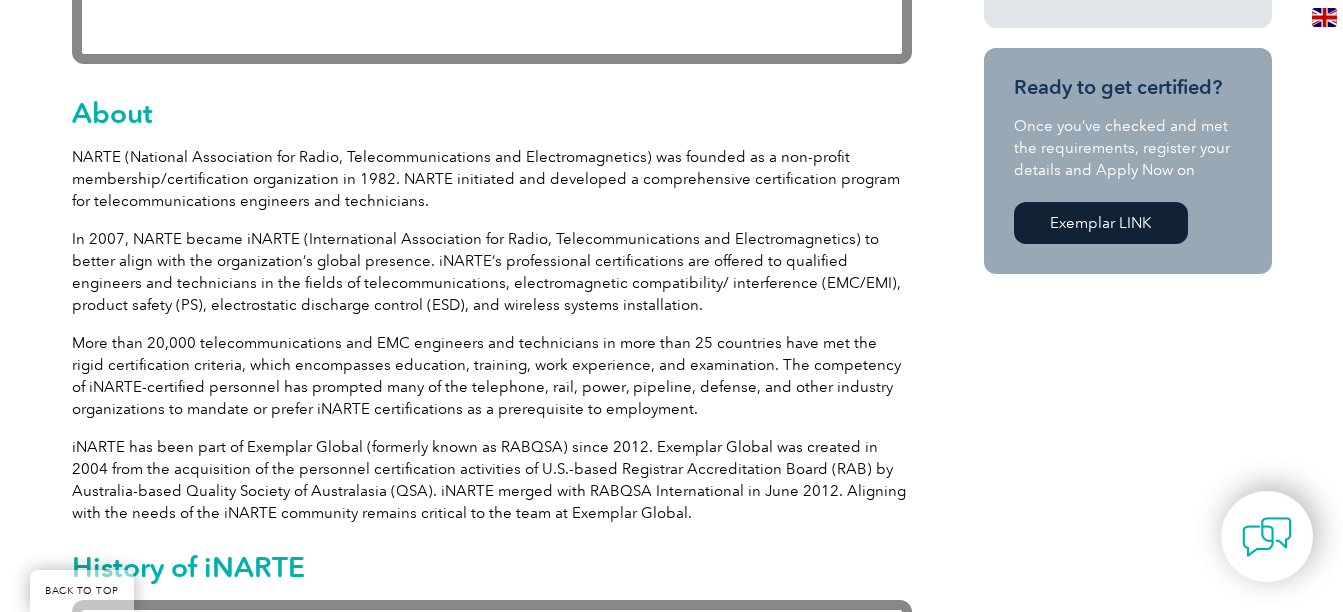 click on "More than 20,000 telecommunications and EMC engineers and technicians in more than 25 countries have met the rigid certification criteria, which encompasses education, training, work experience, and examination. The competency of iNARTE-certified personnel has prompted many of the telephone, rail, power, pipeline, defense, and other industry organizations to mandate or prefer iNARTE certifications as a prerequisite to employment." at bounding box center [492, 376] 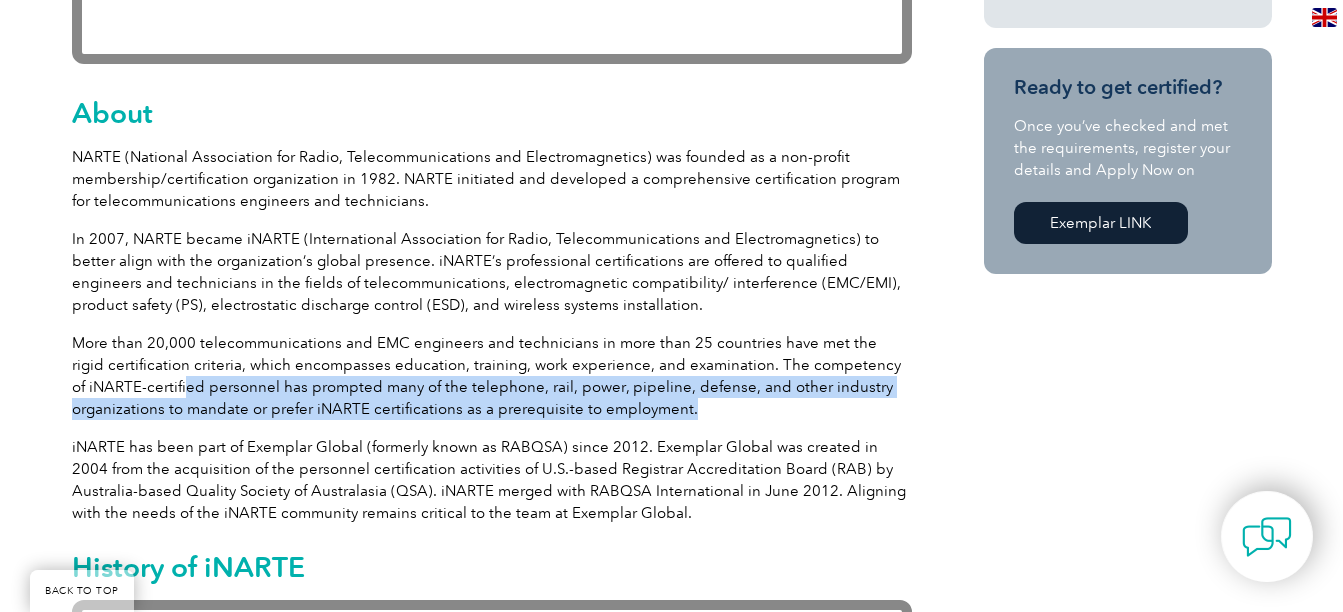 drag, startPoint x: 167, startPoint y: 385, endPoint x: 789, endPoint y: 417, distance: 622.82263 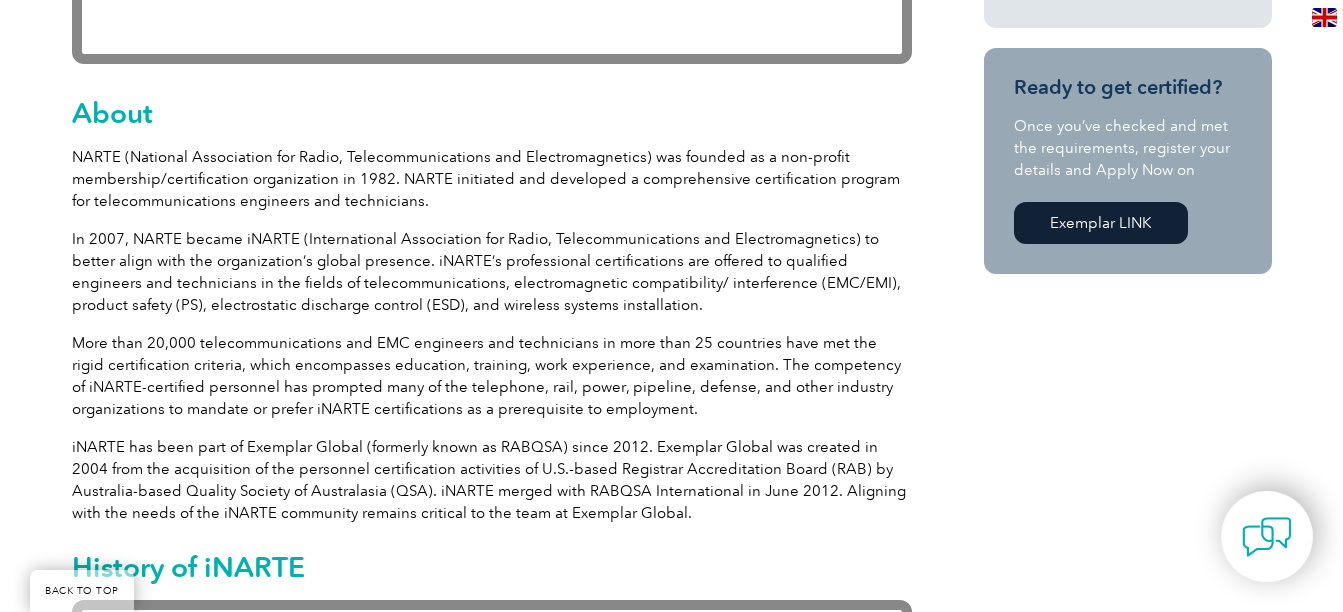click on "iNARTE has been part of Exemplar Global (formerly known as RABQSA) since 2012. Exemplar Global was created in 2004 from the acquisition of the personnel certification activities of U.S.-based Registrar Accreditation Board (RAB) by Australia-based Quality Society of Australasia (QSA). iNARTE merged with RABQSA International in June 2012. Aligning with the needs of the iNARTE community remains critical to the team at Exemplar Global." at bounding box center [492, 480] 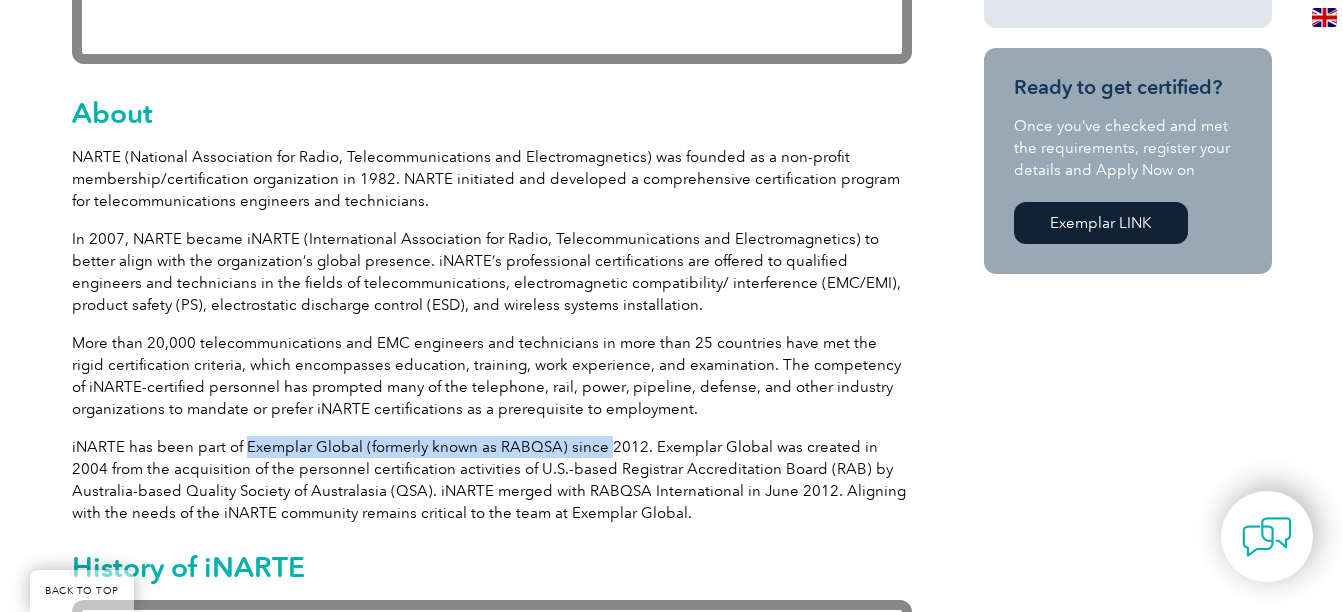 drag, startPoint x: 295, startPoint y: 448, endPoint x: 599, endPoint y: 453, distance: 304.0411 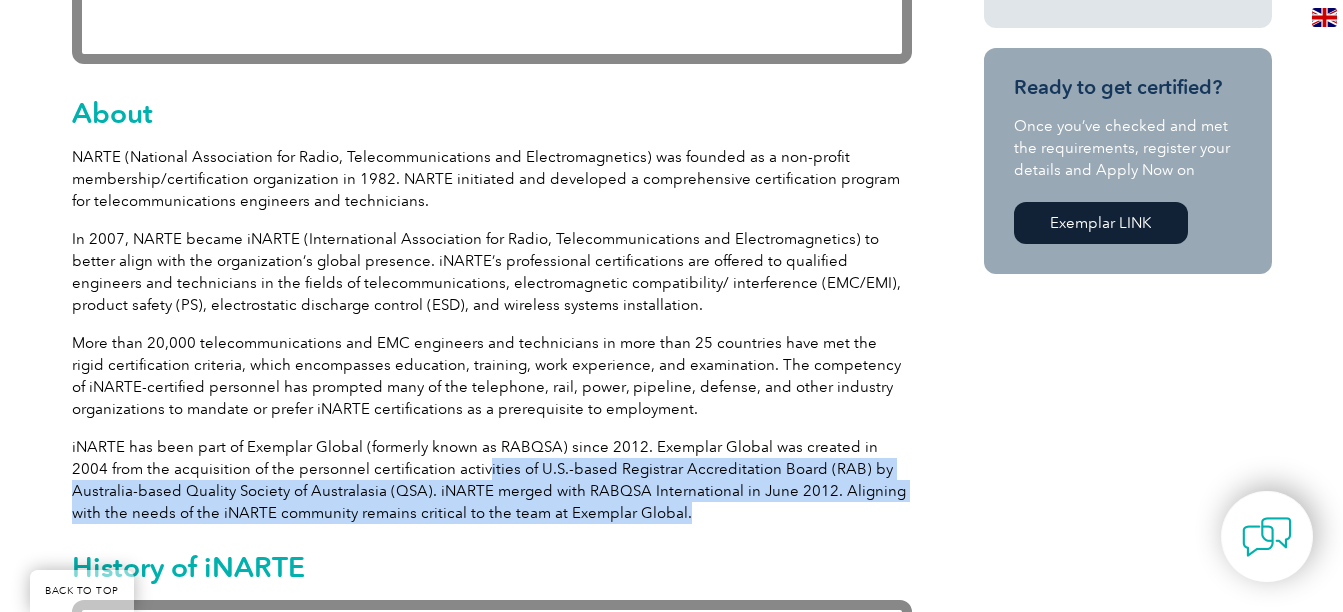 drag, startPoint x: 441, startPoint y: 460, endPoint x: 644, endPoint y: 515, distance: 210.3188 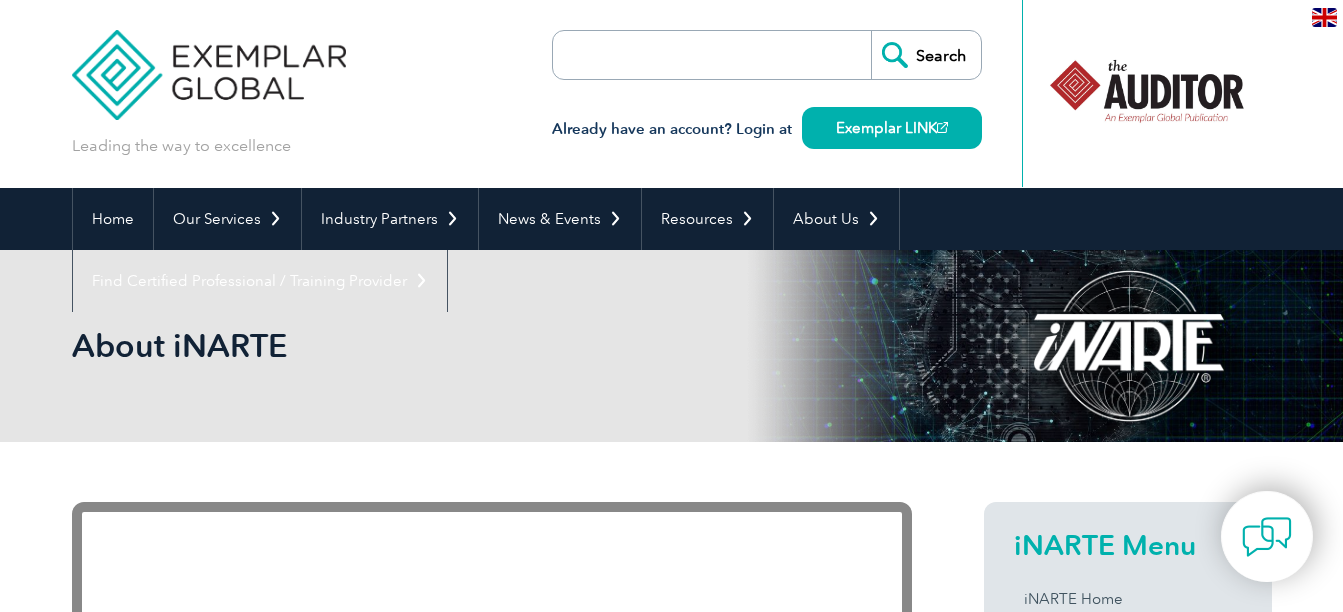 scroll, scrollTop: 300, scrollLeft: 0, axis: vertical 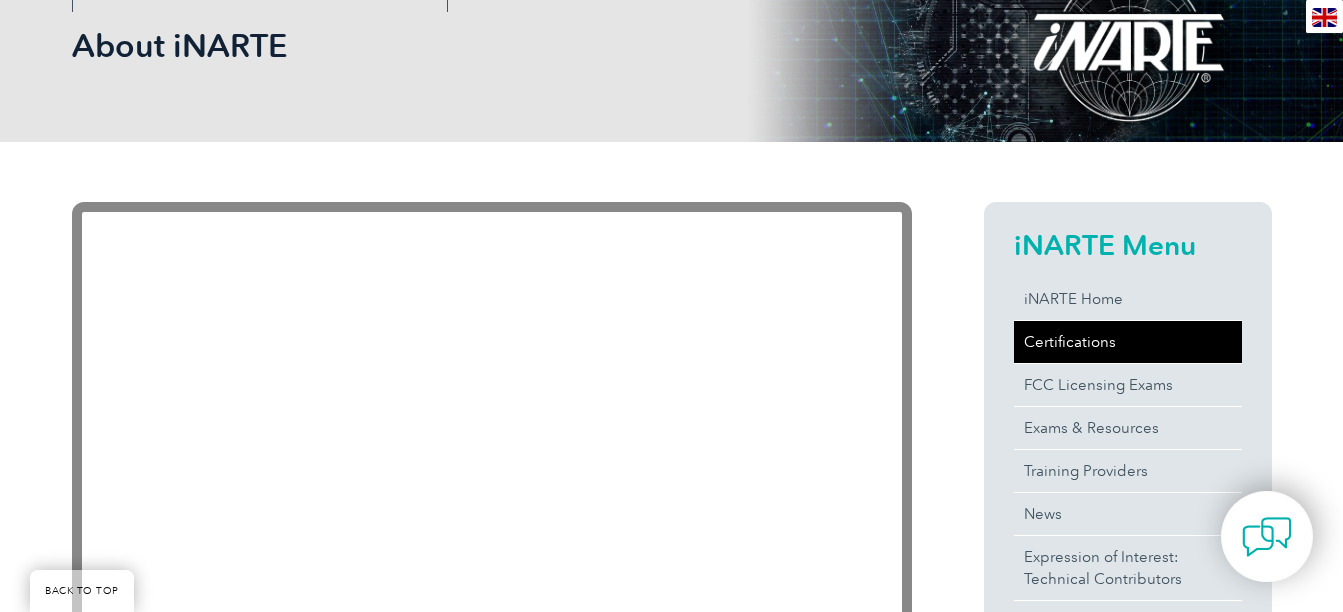 click on "Certifications" at bounding box center (1128, 342) 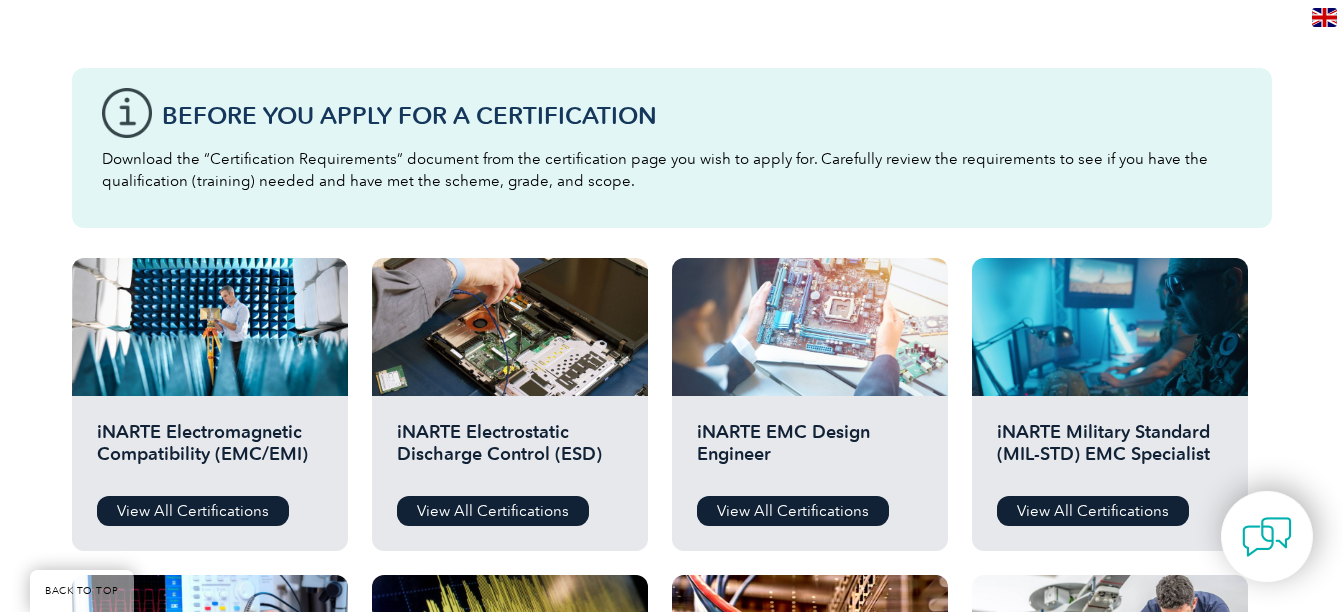 scroll, scrollTop: 600, scrollLeft: 0, axis: vertical 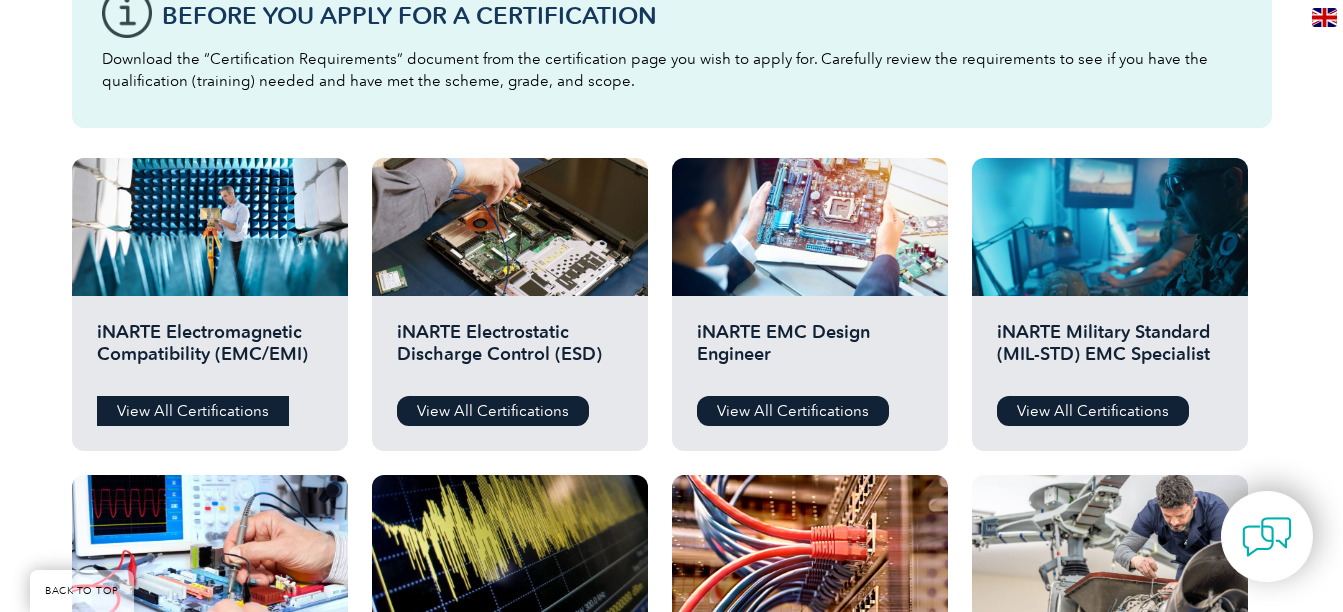 click on "View All Certifications" at bounding box center [193, 411] 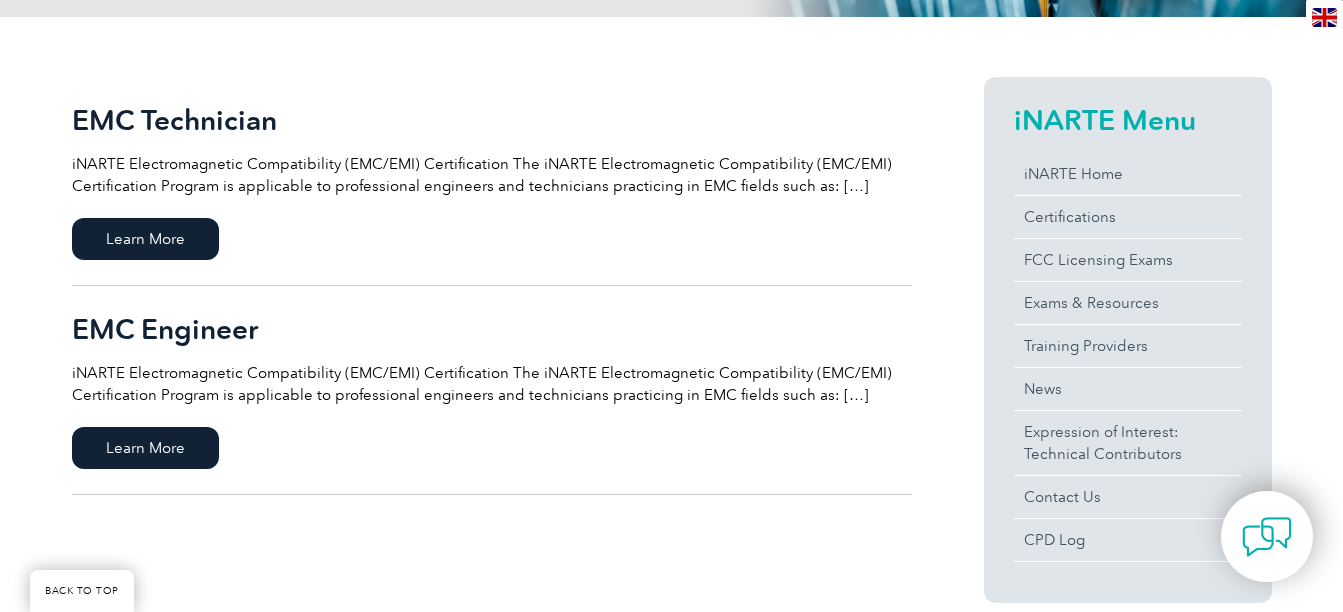 scroll, scrollTop: 500, scrollLeft: 0, axis: vertical 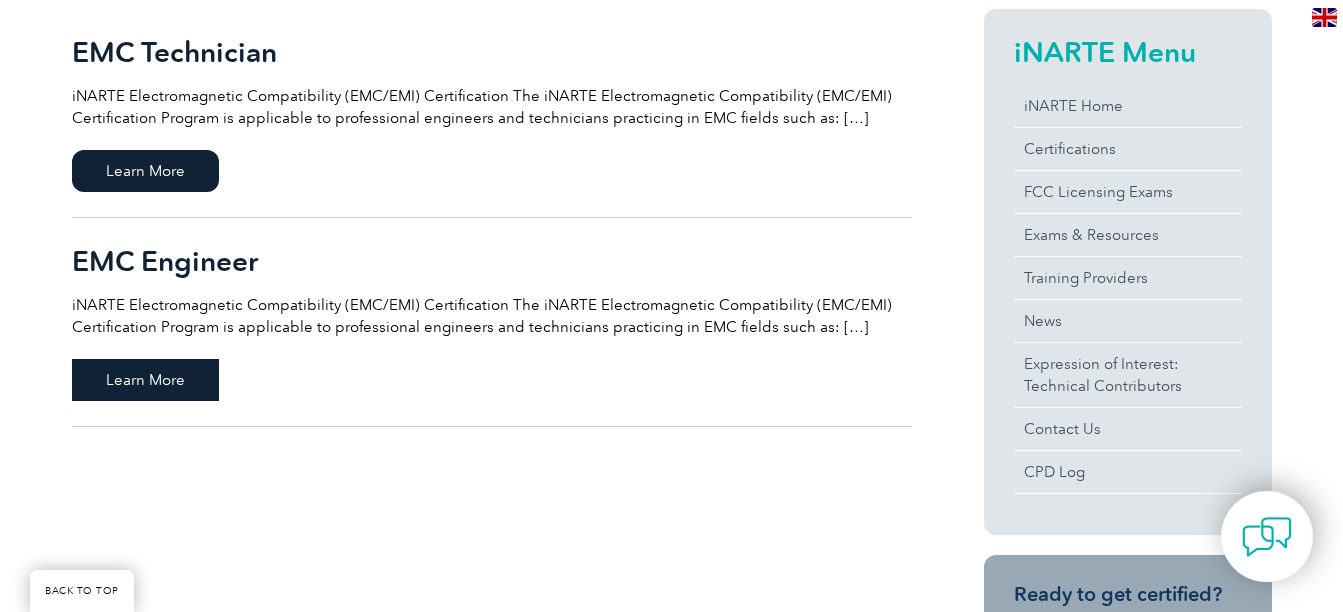 click on "Learn More" at bounding box center (145, 380) 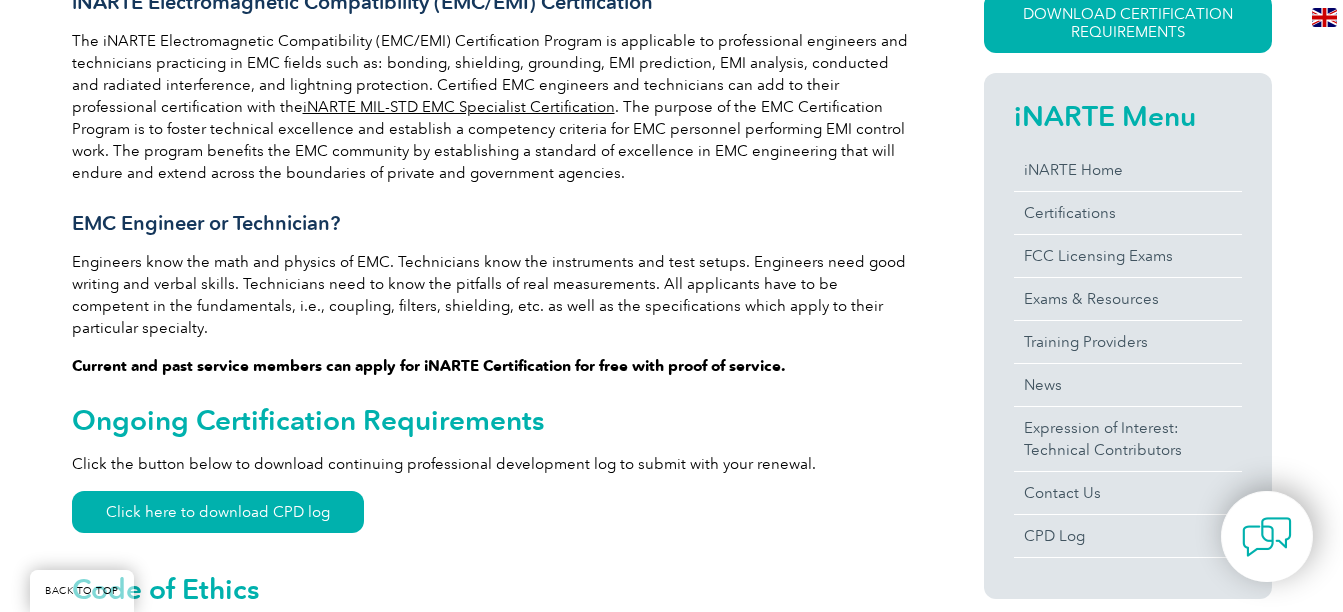 scroll, scrollTop: 579, scrollLeft: 0, axis: vertical 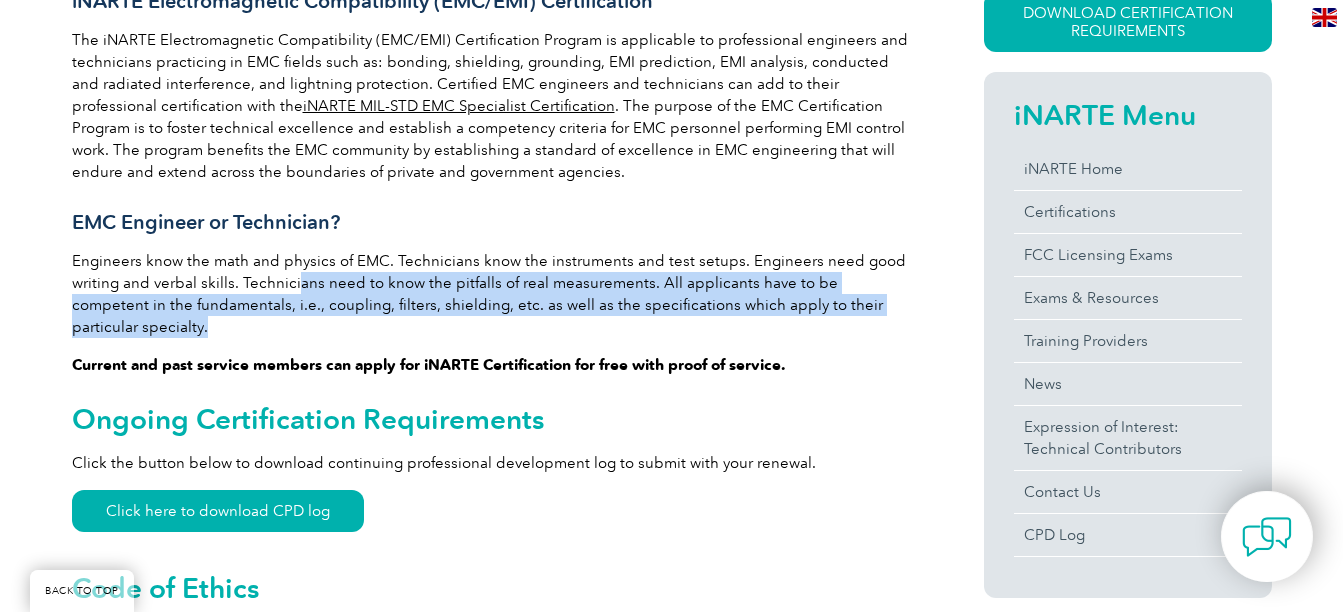 drag, startPoint x: 293, startPoint y: 290, endPoint x: 901, endPoint y: 309, distance: 608.2968 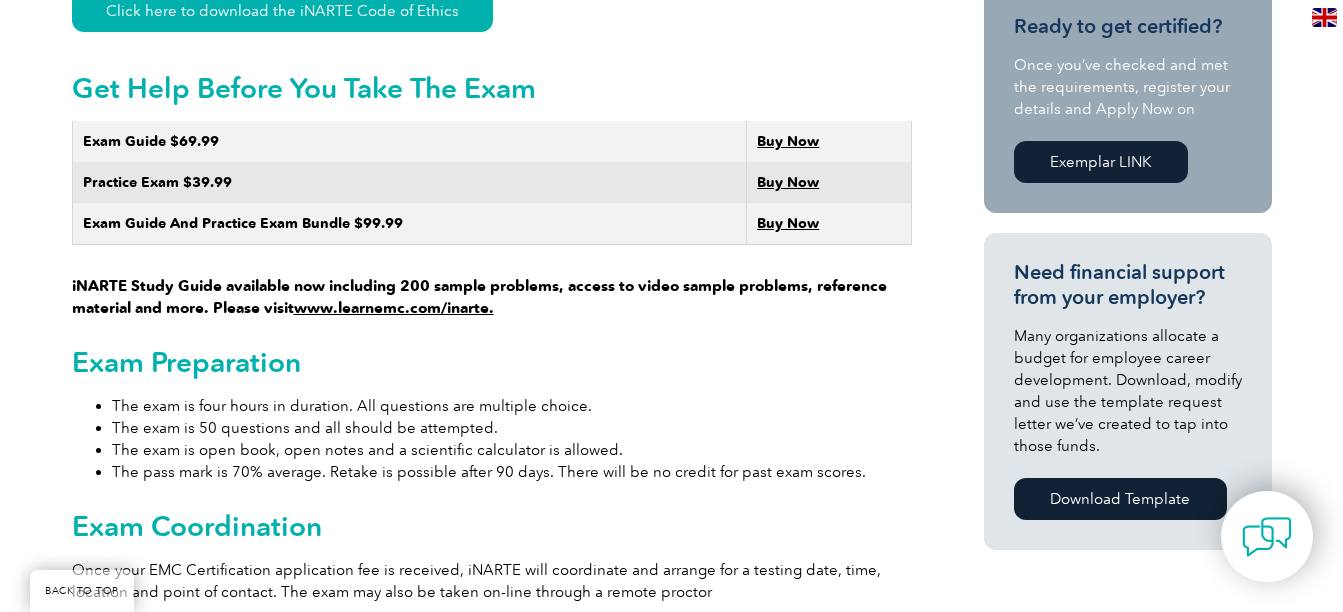 scroll, scrollTop: 1279, scrollLeft: 0, axis: vertical 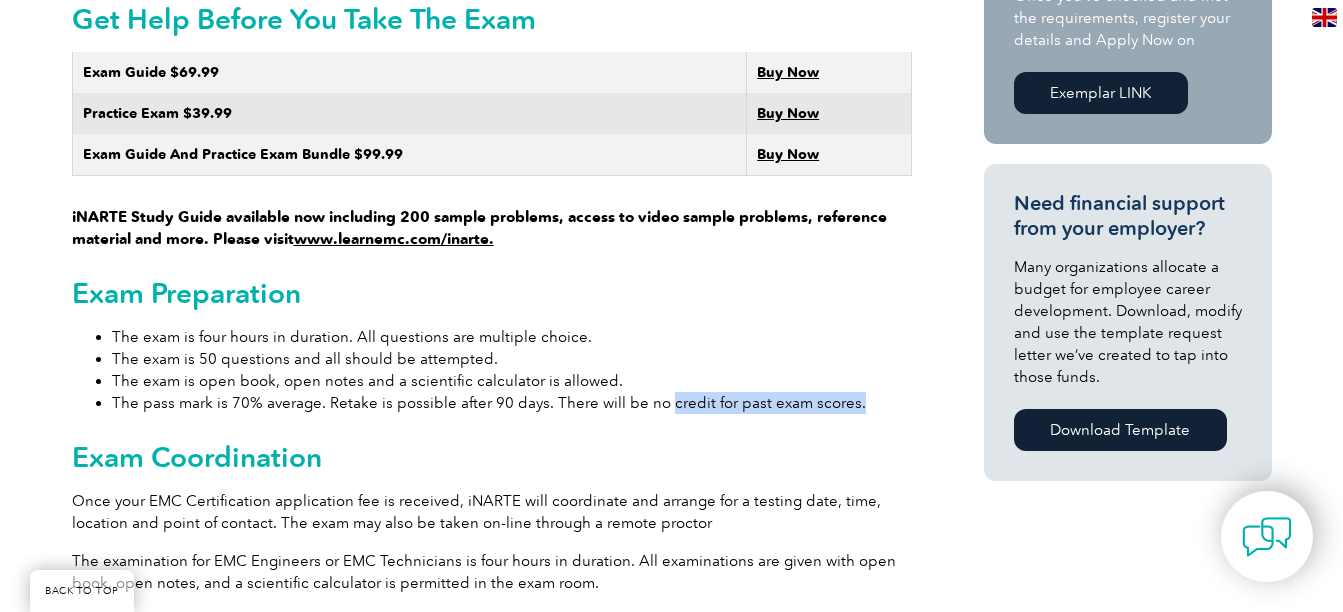 drag, startPoint x: 658, startPoint y: 382, endPoint x: 876, endPoint y: 382, distance: 218 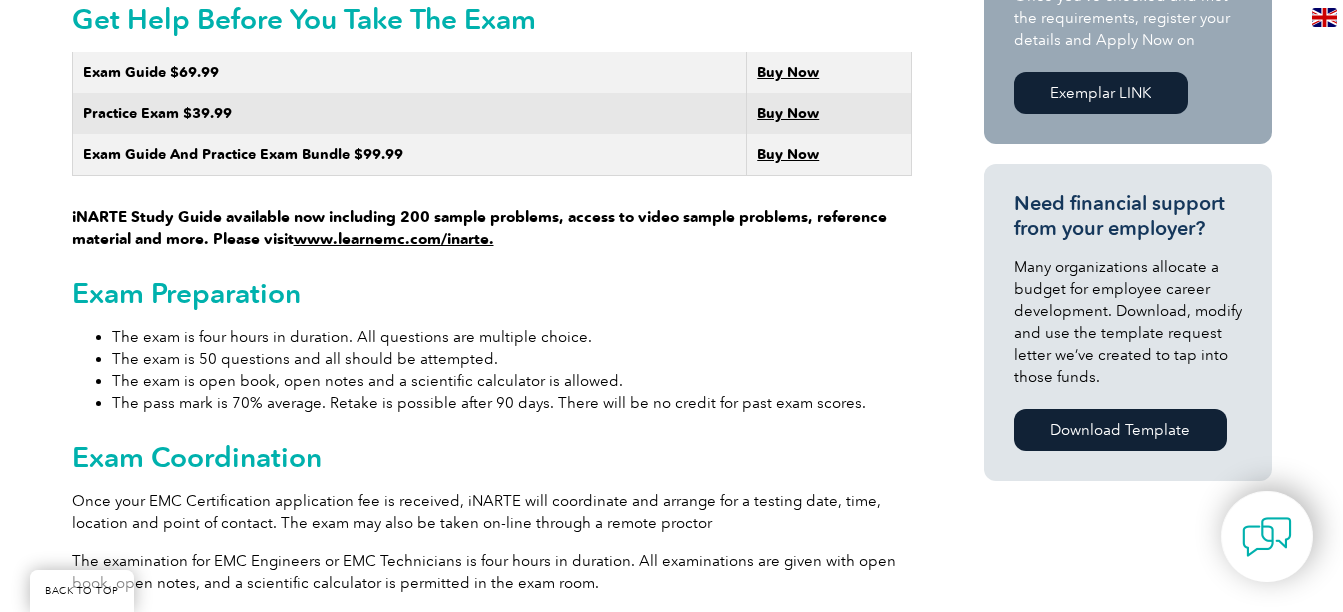 click on "General Overview   iNARTE Electromagnetic Compatibility (EMC/EMI) Certification   The iNARTE Electromagnetic Compatibility (EMC/EMI) Certification Program is applicable to professional engineers and technicians practicing in EMC fields such as: bonding, shielding, grounding, EMI prediction, EMI analysis, conducted and radiated interference, and lightning protection. Certified EMC engineers and technicians can add to their professional certification with the  iNARTE MIL-STD EMC Specialist Certification . The purpose of the EMC Certification Program is to foster technical excellence and establish a competency criteria for EMC personnel performing EMI control work. The program benefits the EMC community by establishing a standard of excellence in EMC engineering that will endure and extend across the boundaries of private and government agencies.   EMC Engineer or Technician?     Current and past service members can apply for iNARTE Certification for free with proof of service.         Code of Ethics" at bounding box center (492, 505) 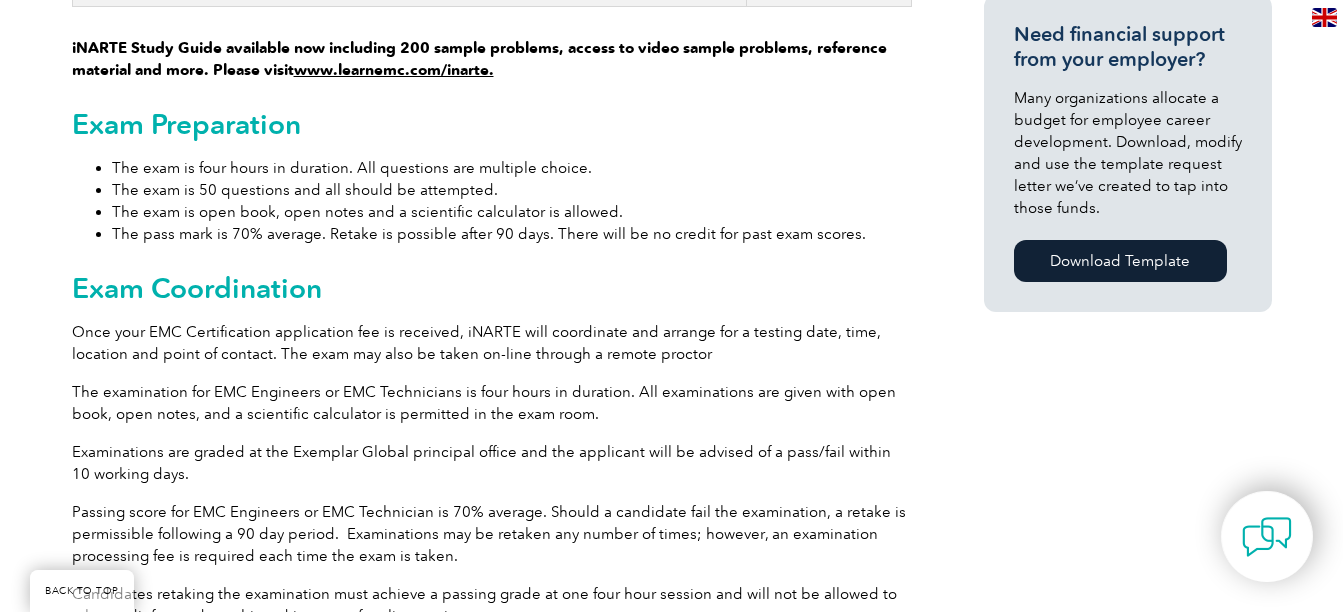 scroll, scrollTop: 1479, scrollLeft: 0, axis: vertical 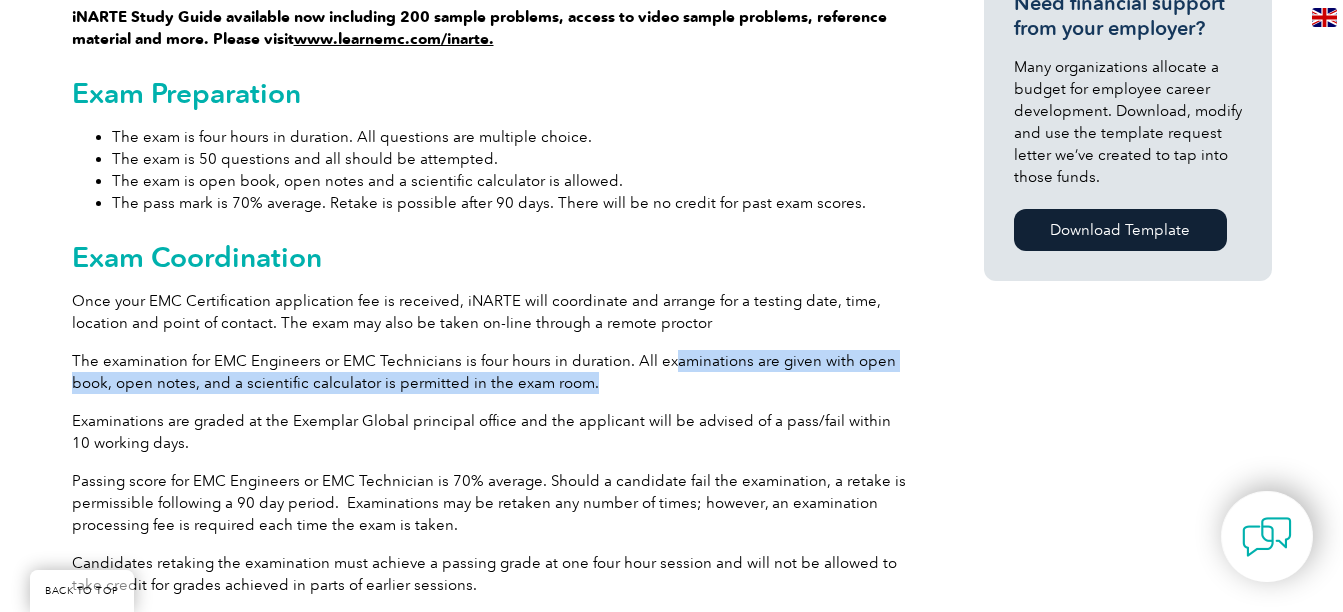 drag, startPoint x: 662, startPoint y: 338, endPoint x: 686, endPoint y: 353, distance: 28.301943 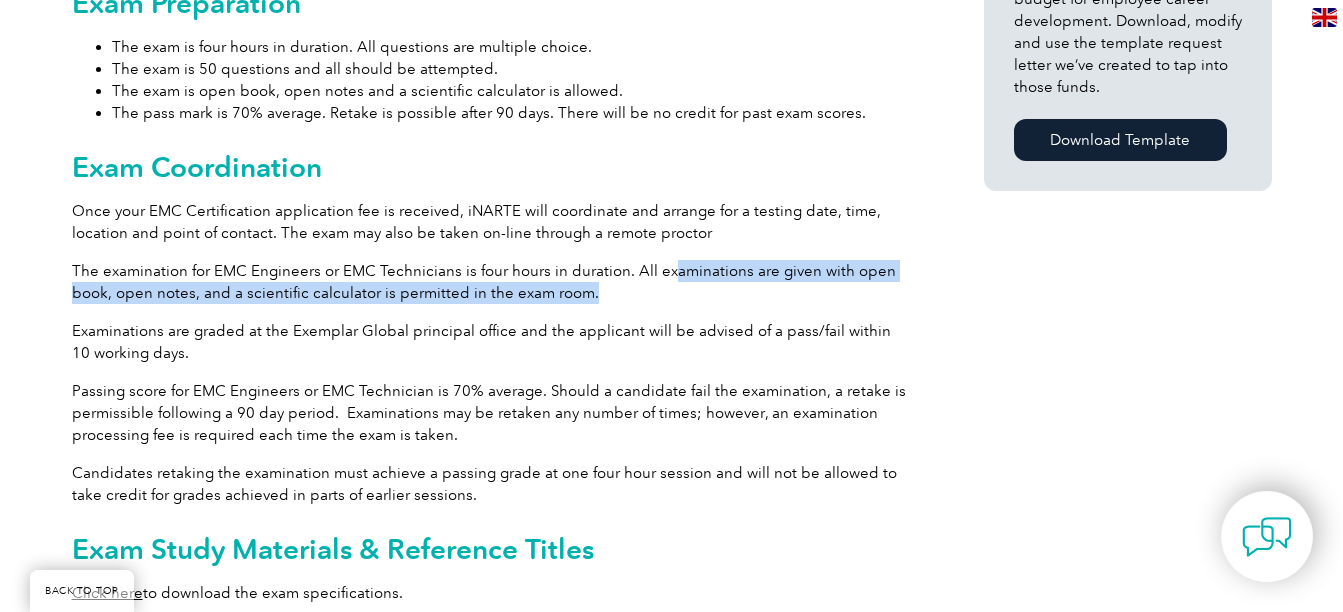 scroll, scrollTop: 1579, scrollLeft: 0, axis: vertical 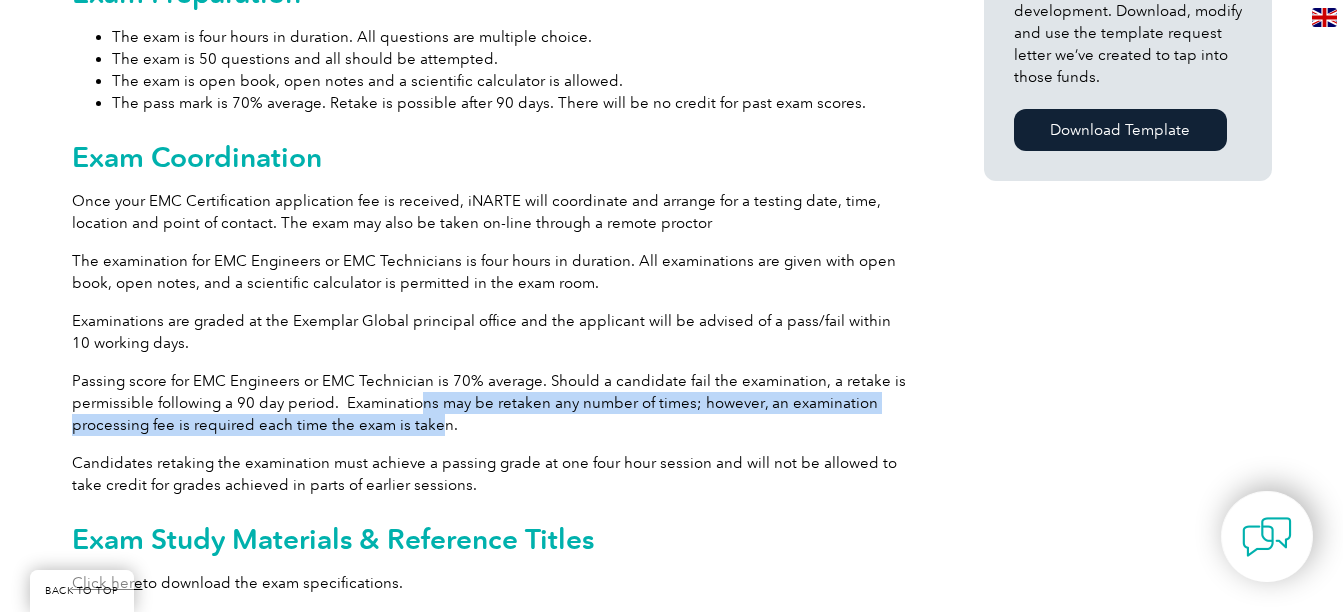 drag, startPoint x: 415, startPoint y: 388, endPoint x: 429, endPoint y: 400, distance: 18.439089 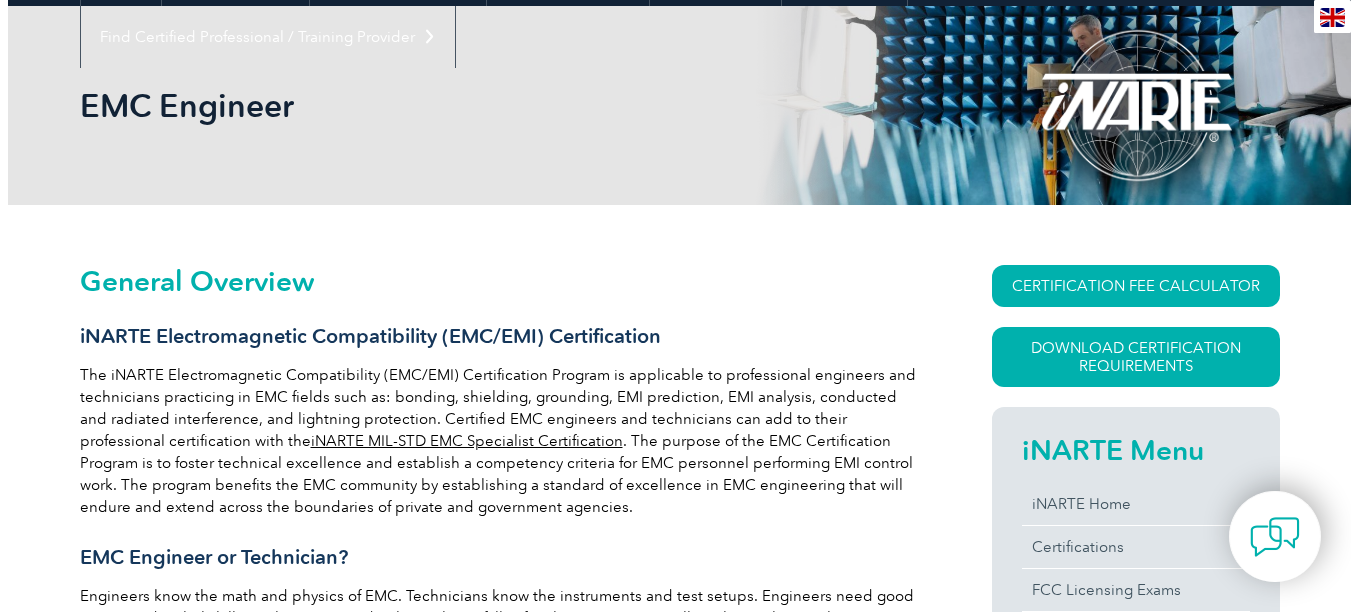 scroll, scrollTop: 279, scrollLeft: 0, axis: vertical 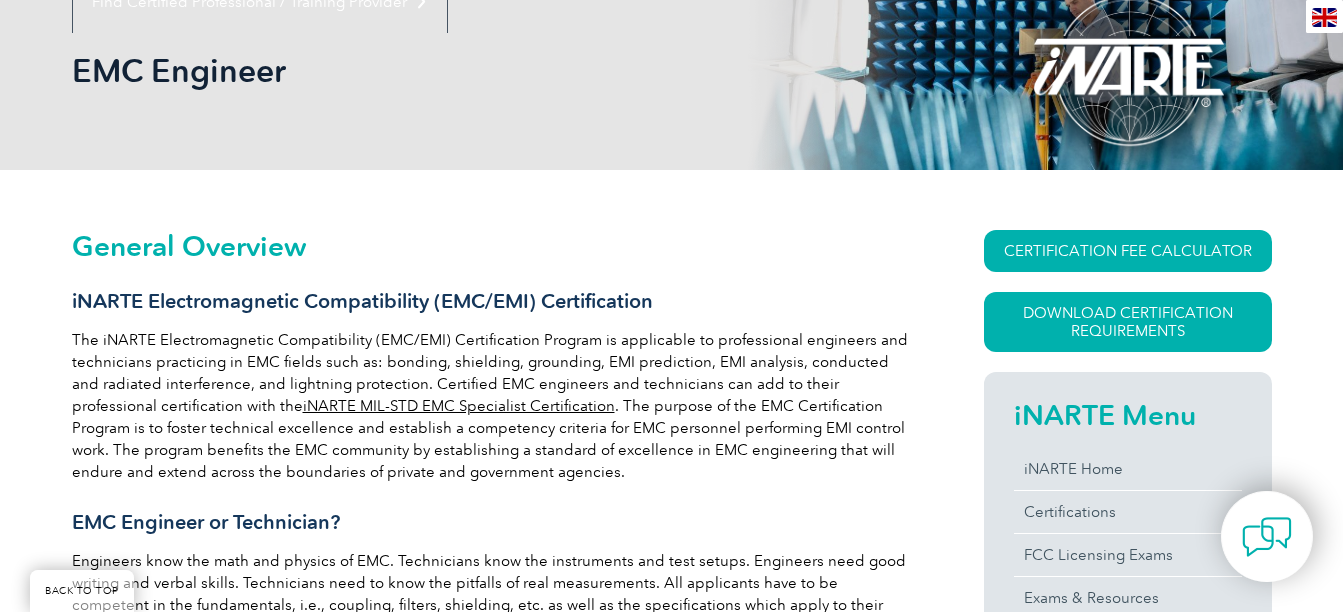 click on "General Overview   iNARTE Electromagnetic Compatibility (EMC/EMI) Certification   The iNARTE Electromagnetic Compatibility (EMC/EMI) Certification Program is applicable to professional engineers and technicians practicing in EMC fields such as: bonding, shielding, grounding, EMI prediction, EMI analysis, conducted and radiated interference, and lightning protection. Certified EMC engineers and technicians can add to their professional certification with the  iNARTE MIL-STD EMC Specialist Certification . The purpose of the EMC Certification Program is to foster technical excellence and establish a competency criteria for EMC personnel performing EMI control work. The program benefits the EMC community by establishing a standard of excellence in EMC engineering that will endure and extend across the boundaries of private and government agencies.   EMC Engineer or Technician?     Current and past service members can apply for iNARTE Certification for free with proof of service.         Code of Ethics" at bounding box center [672, 1510] 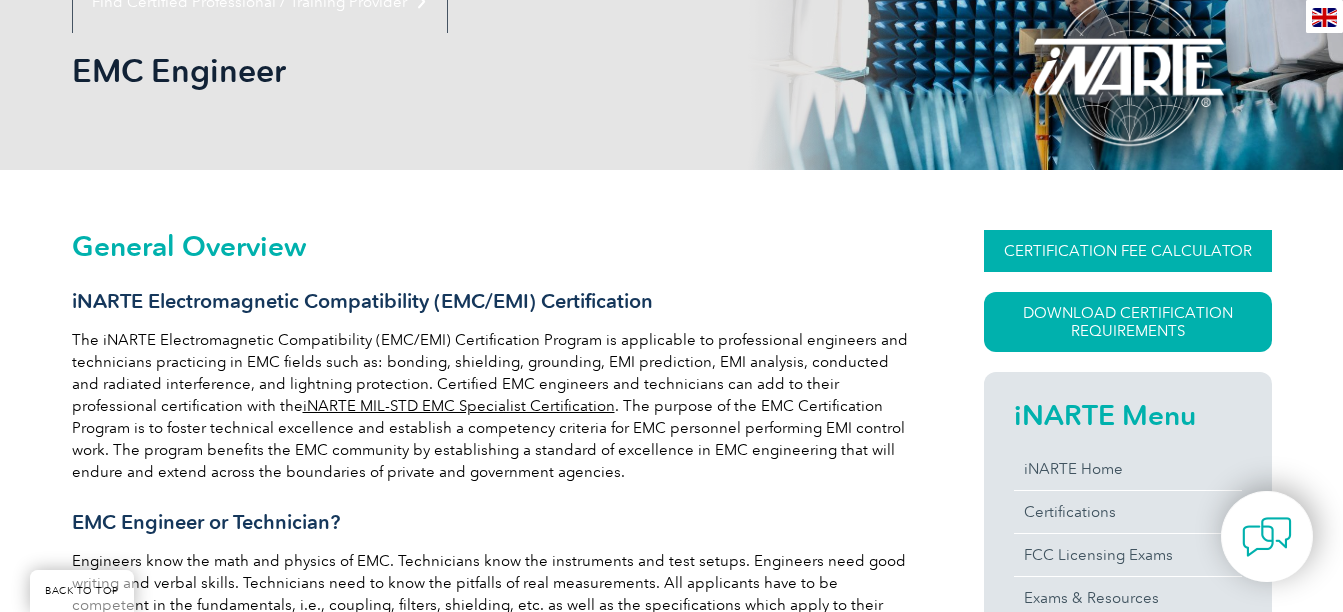 click on "CERTIFICATION FEE CALCULATOR" at bounding box center (1128, 251) 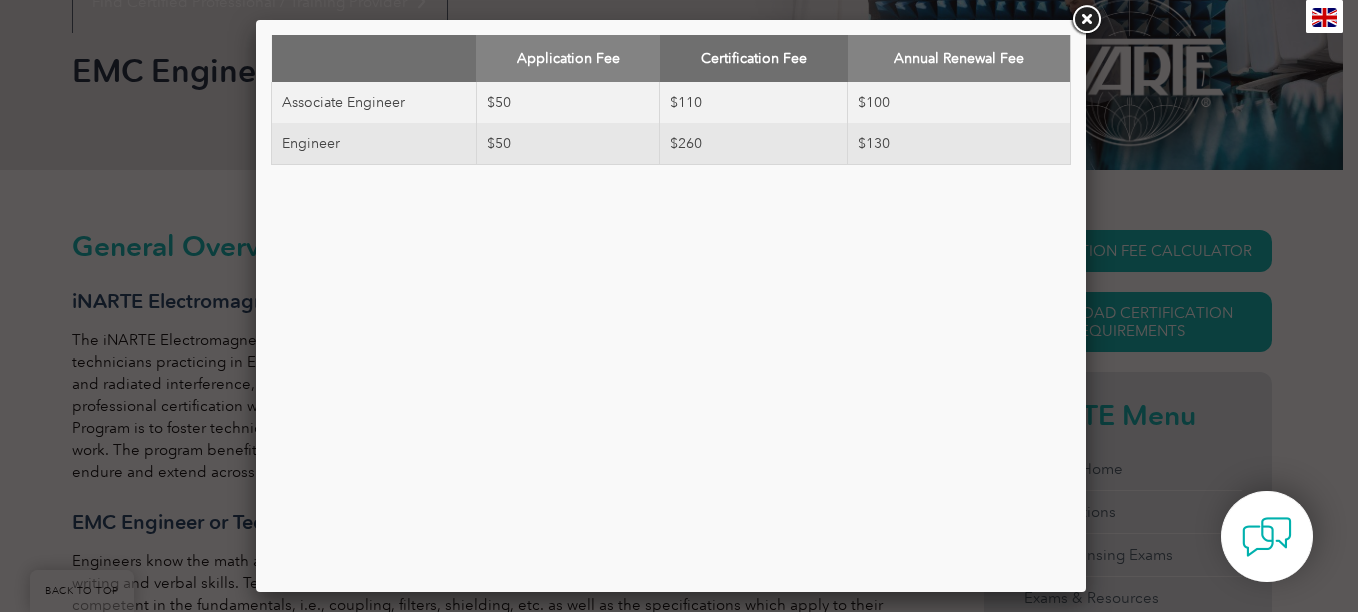 click at bounding box center [1086, 20] 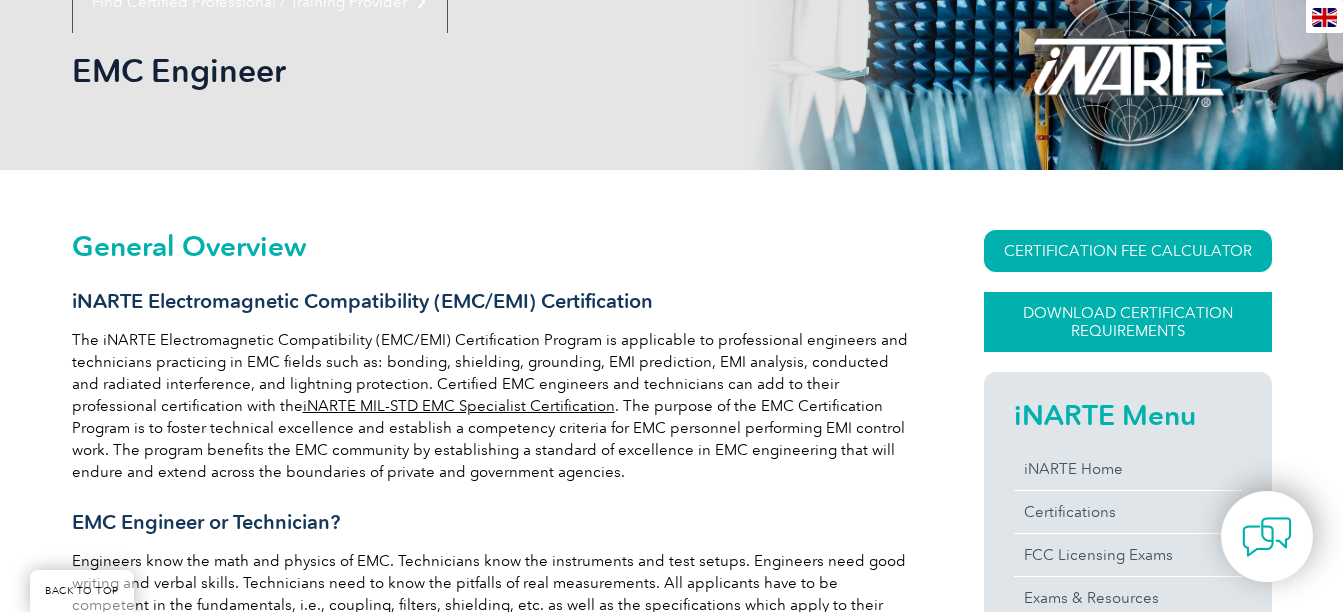 click on "Download Certification Requirements" at bounding box center [1128, 322] 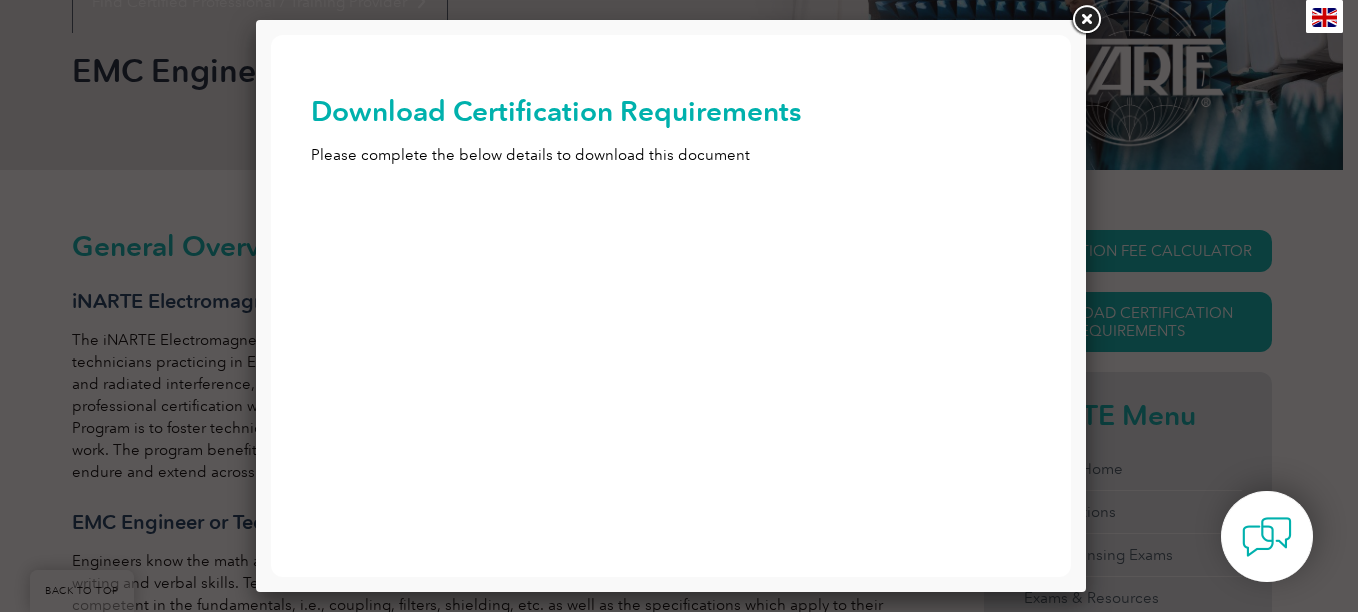 scroll, scrollTop: 0, scrollLeft: 0, axis: both 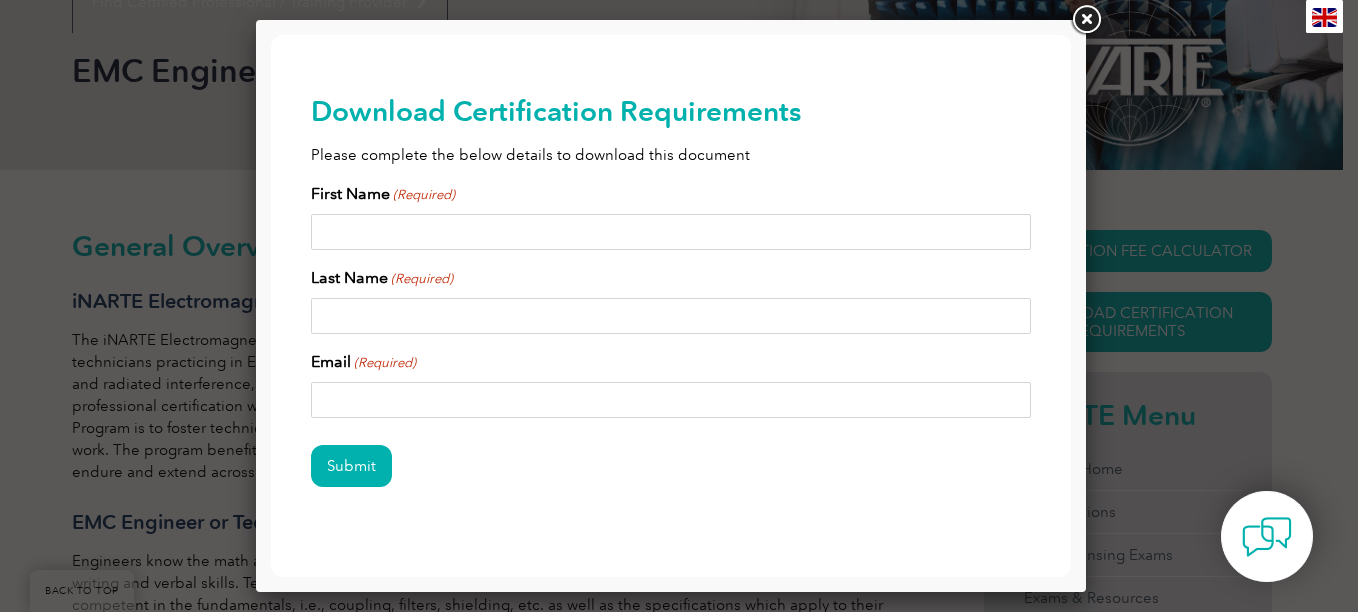 click on "First Name (Required)" at bounding box center [671, 232] 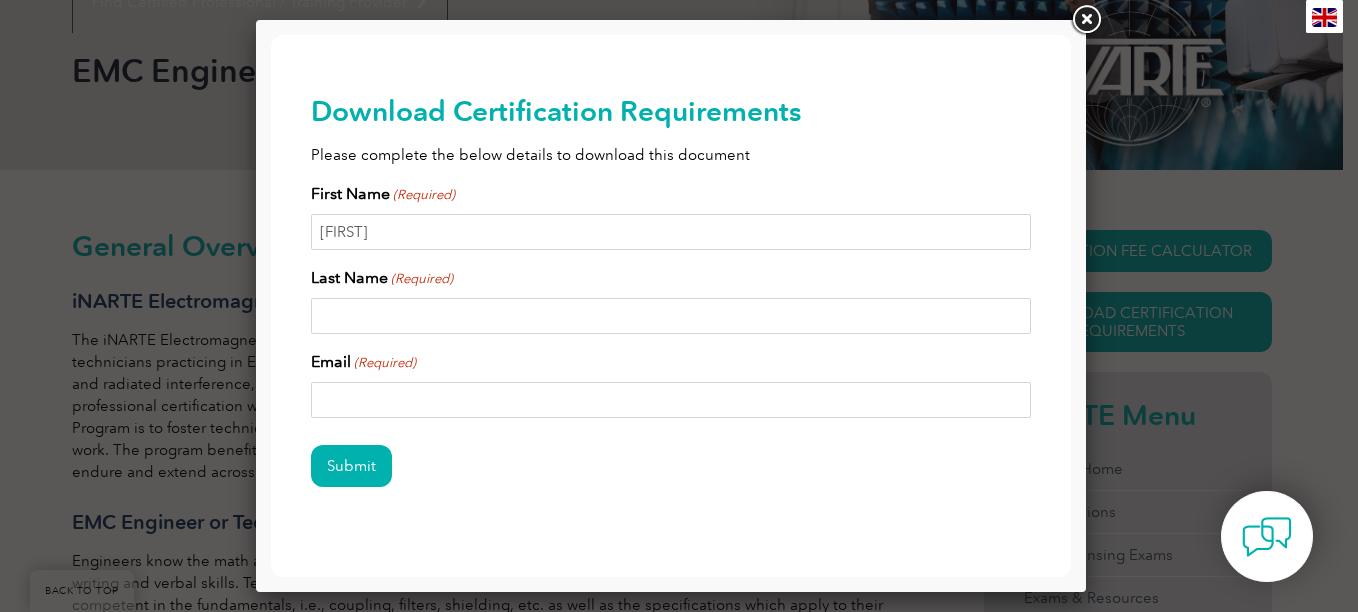 type on "BADIGER" 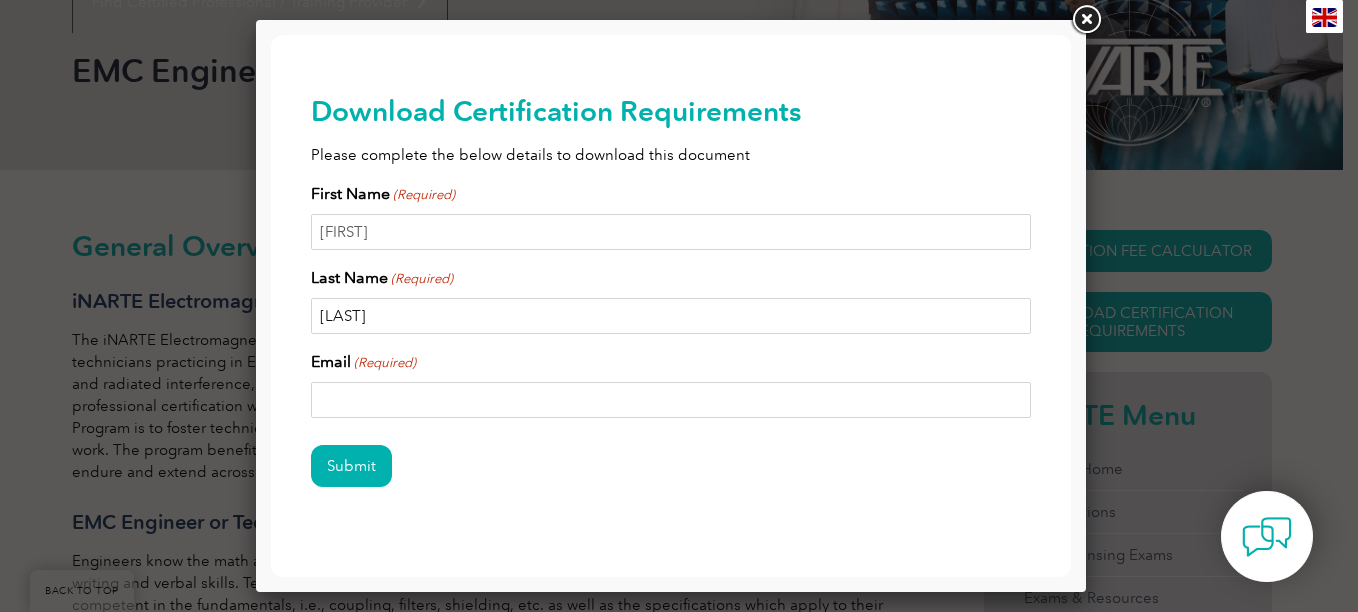 type on "KGB22585@GMAIL.COM" 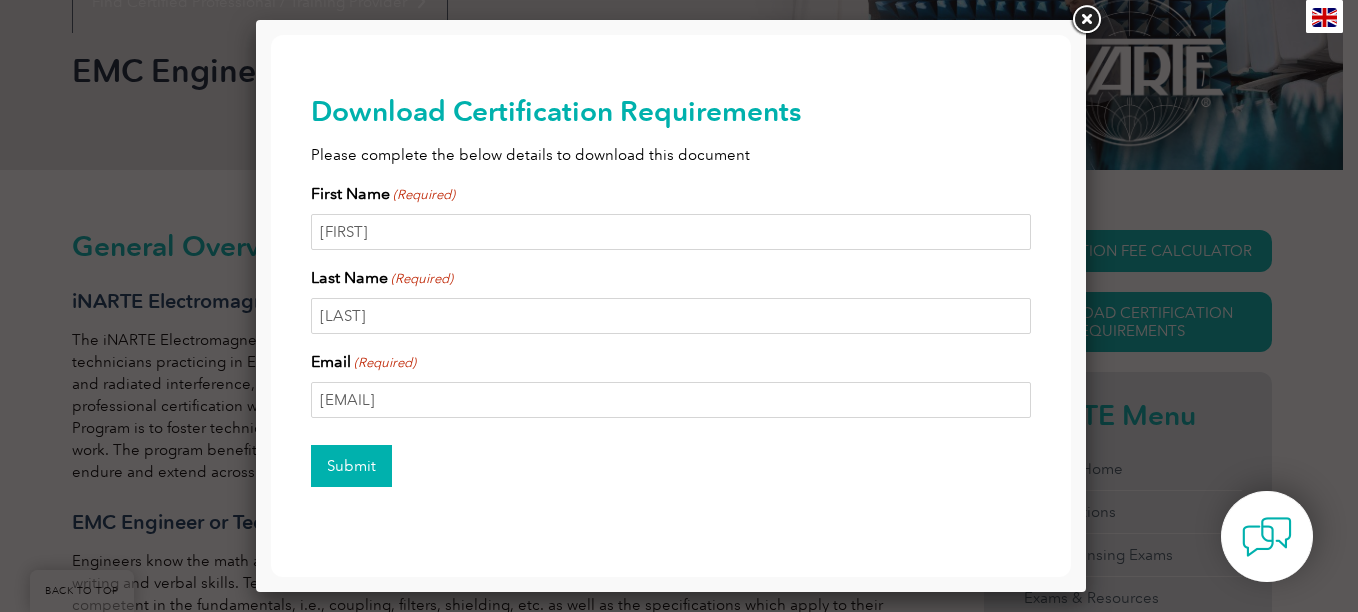 click on "Submit" at bounding box center [351, 466] 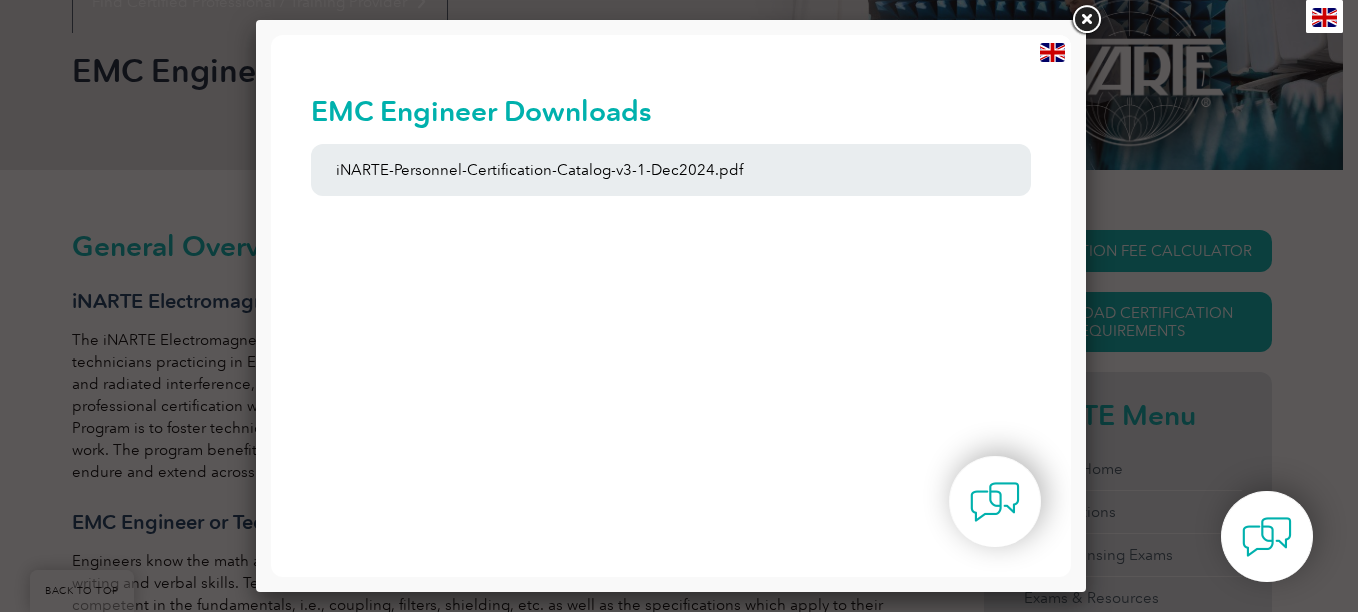 scroll, scrollTop: 0, scrollLeft: 0, axis: both 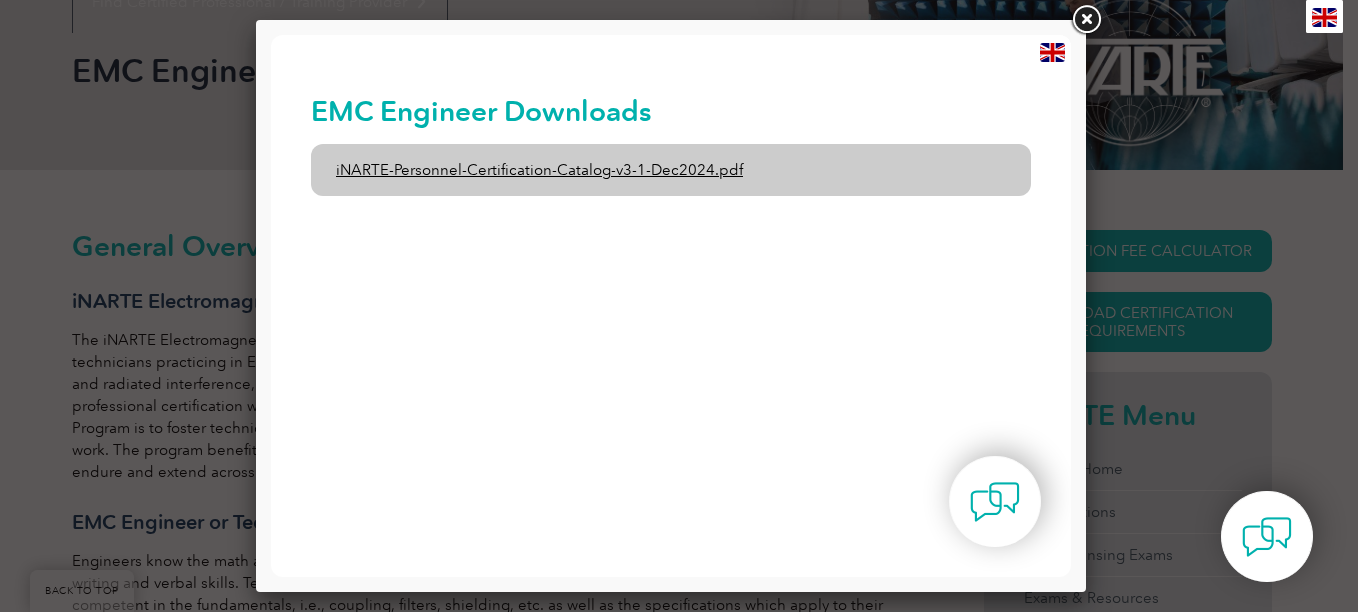 click on "iNARTE-Personnel-Certification-Catalog-v3-1-Dec2024.pdf" at bounding box center (671, 170) 